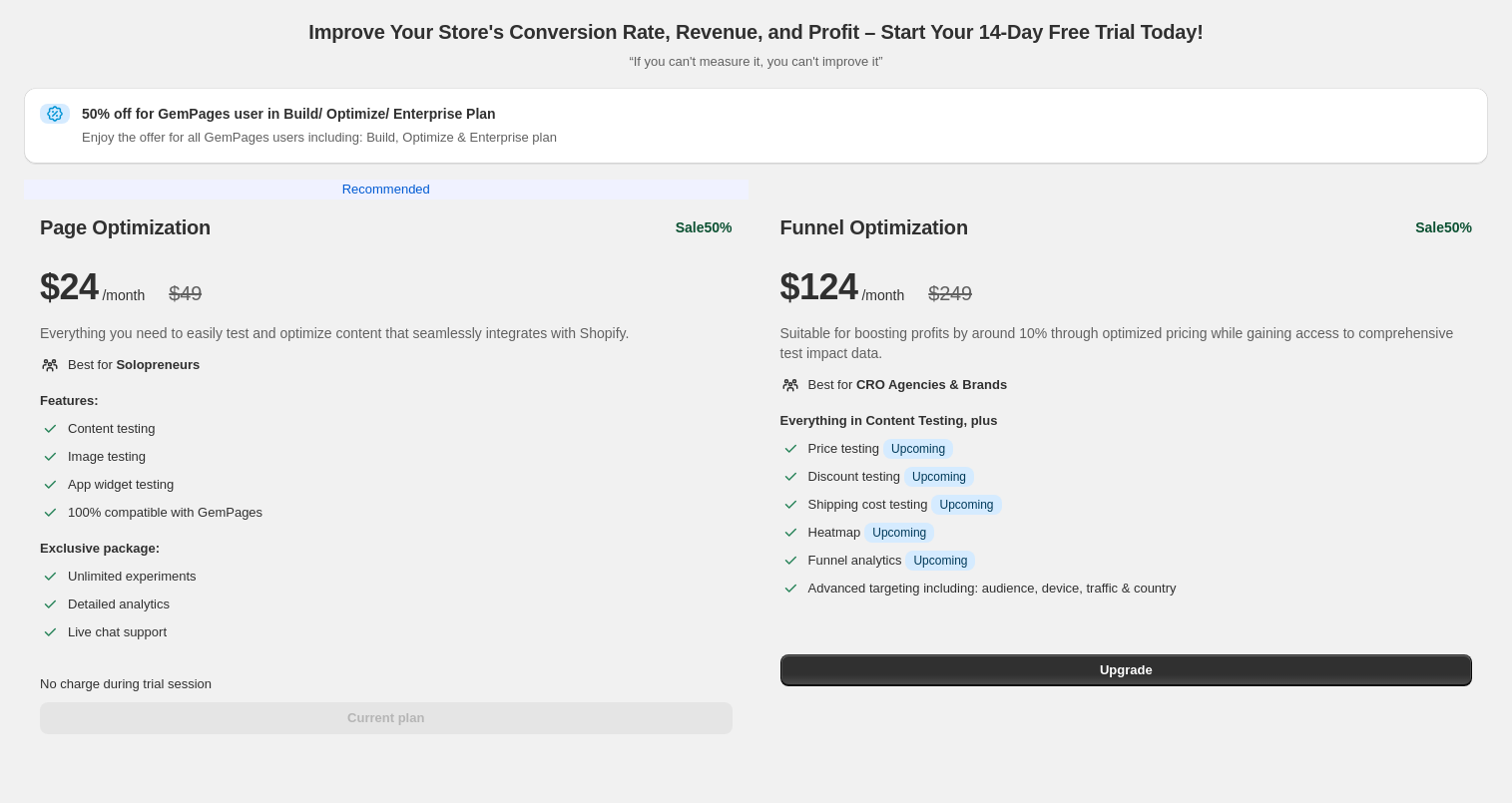 scroll, scrollTop: 87, scrollLeft: 0, axis: vertical 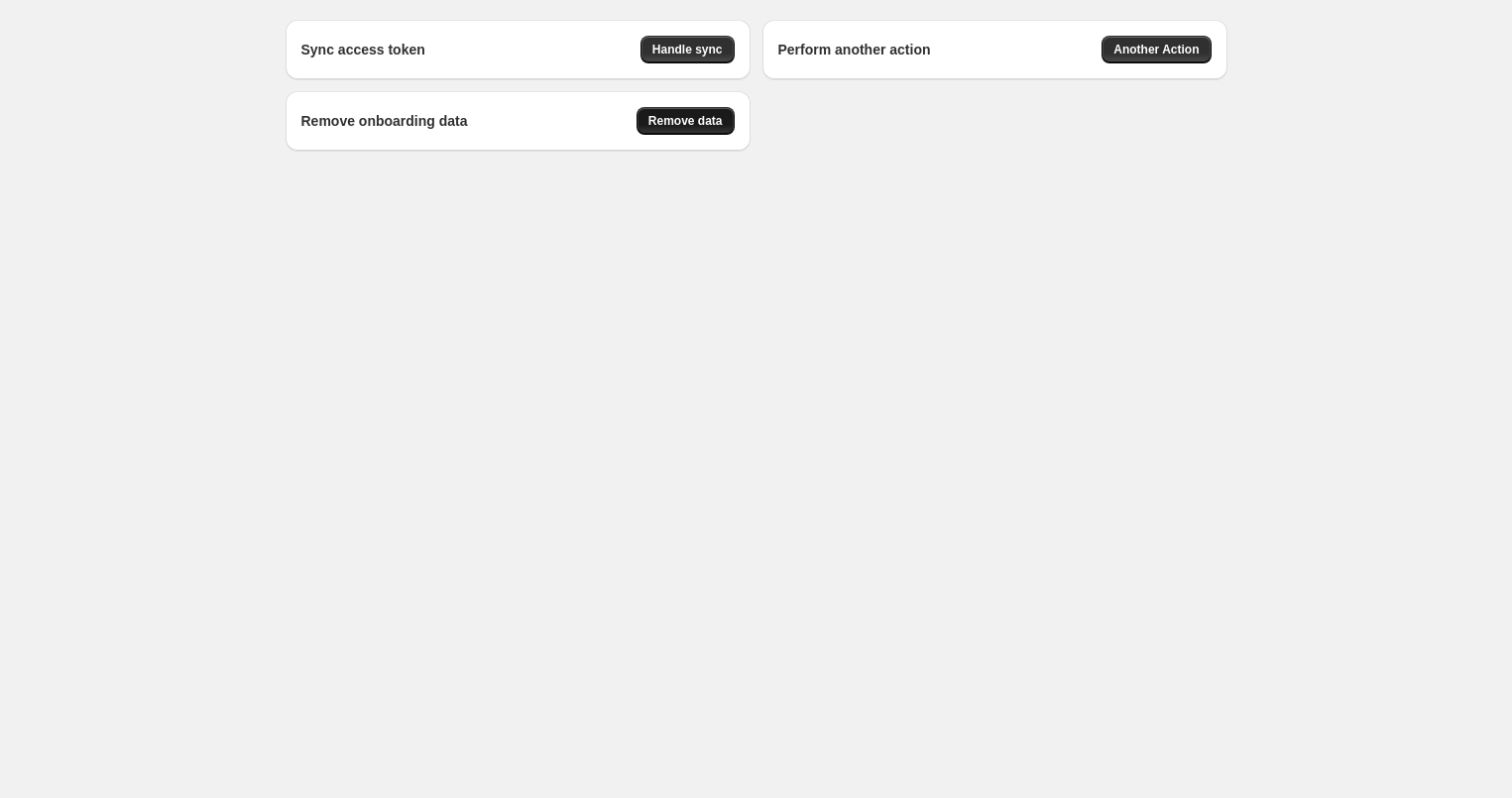 click on "Remove data" at bounding box center [687, 50] 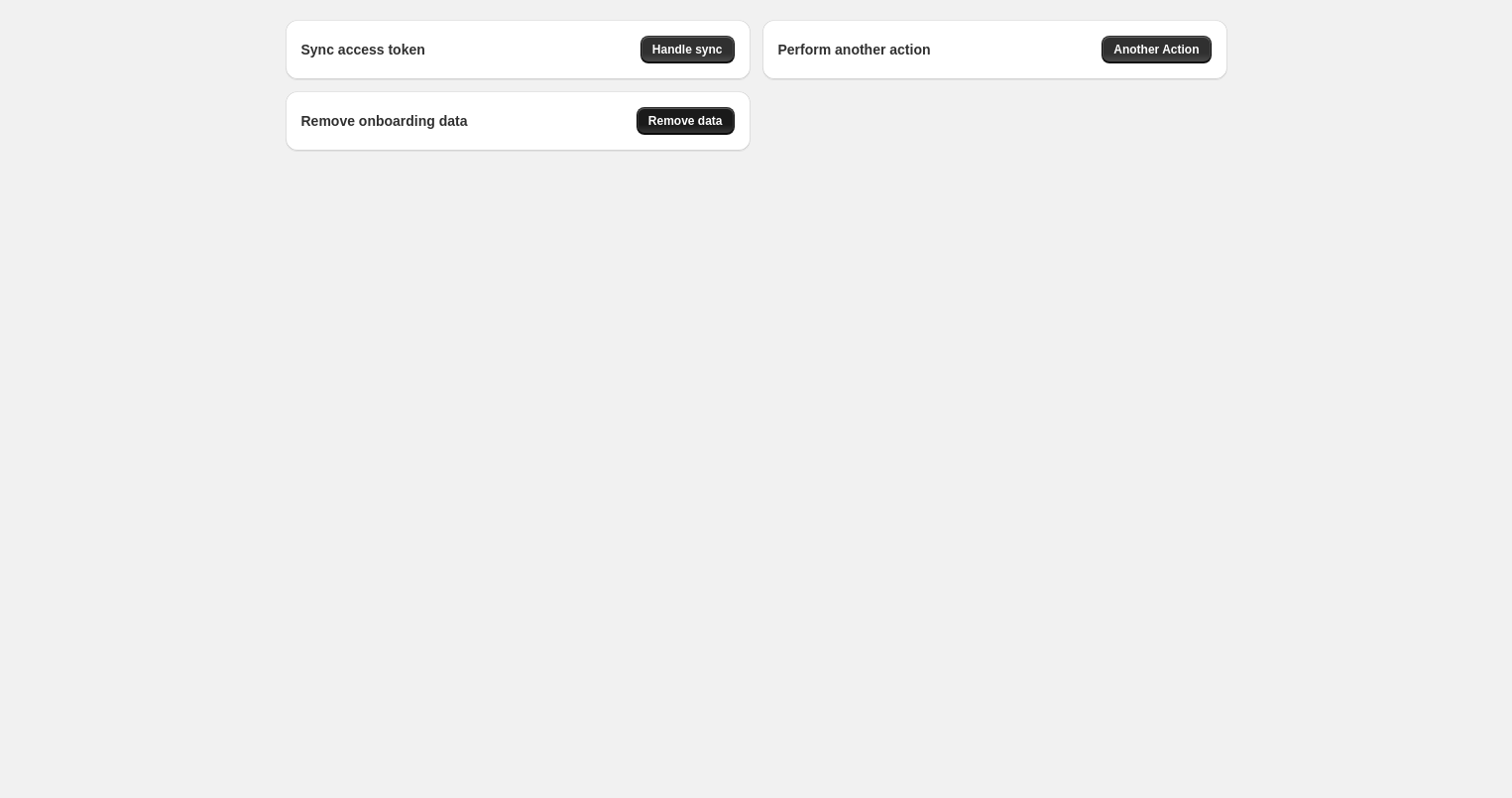 click on "Remove data" at bounding box center (687, 50) 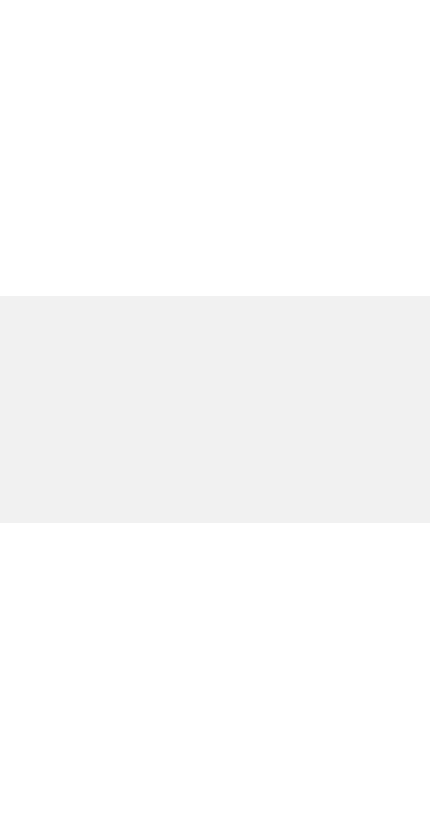scroll, scrollTop: 0, scrollLeft: 0, axis: both 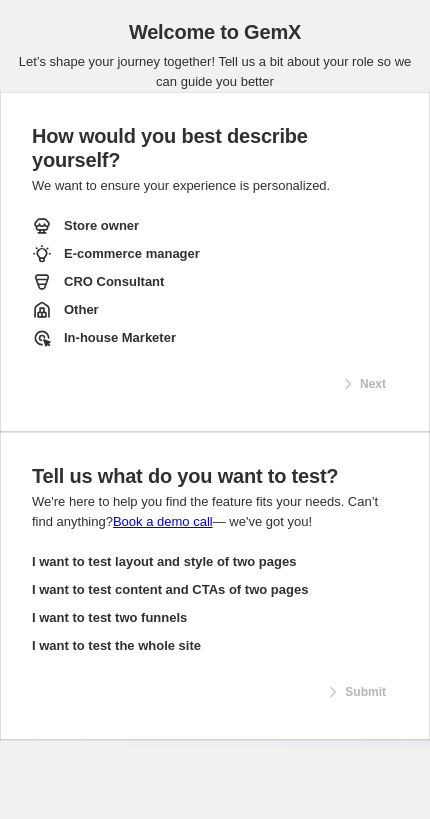 click on "Store owner" at bounding box center (215, 226) 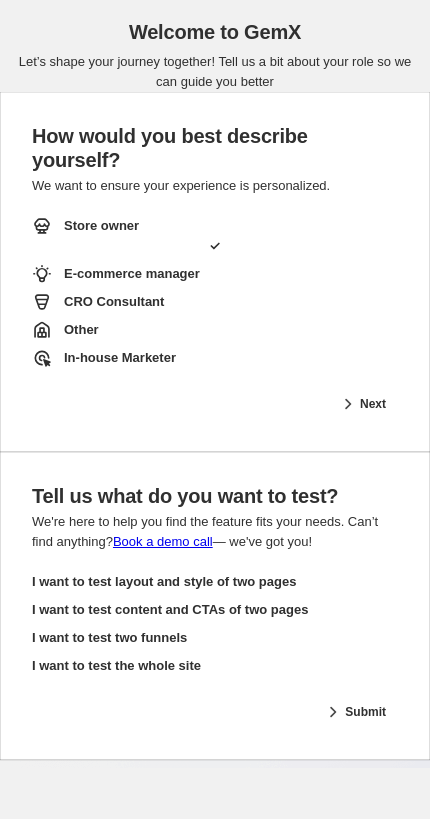 click on "E-commerce manager" at bounding box center (215, 274) 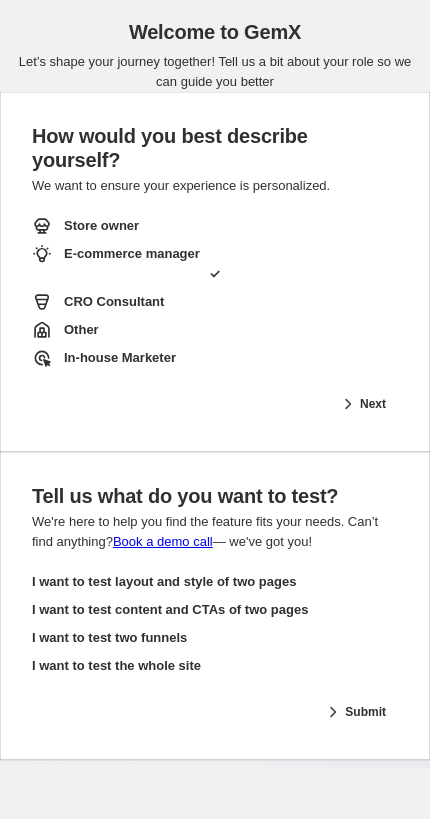 click on "CRO Consultant" at bounding box center [215, 302] 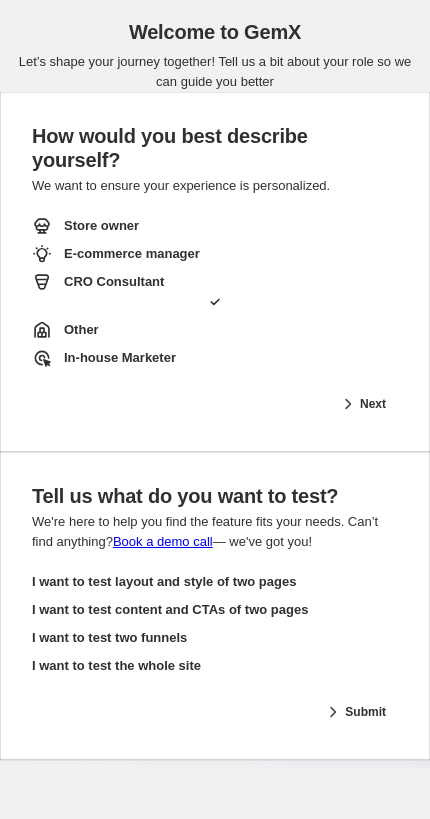 click on "CRO Consultant" at bounding box center [215, 292] 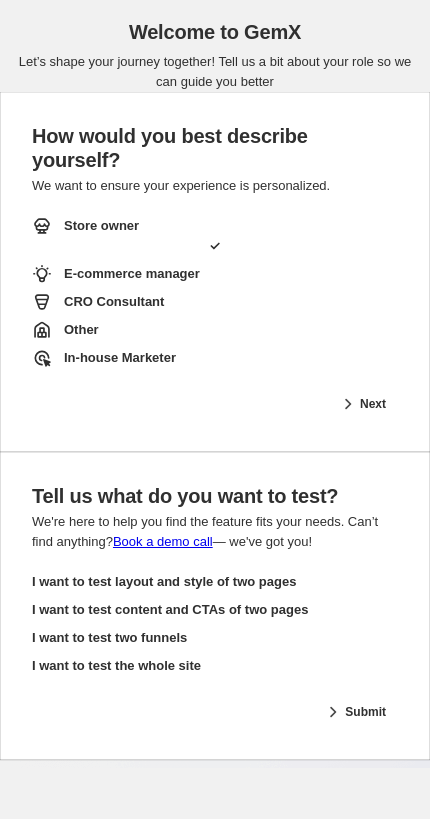 click on "Other" at bounding box center [215, 330] 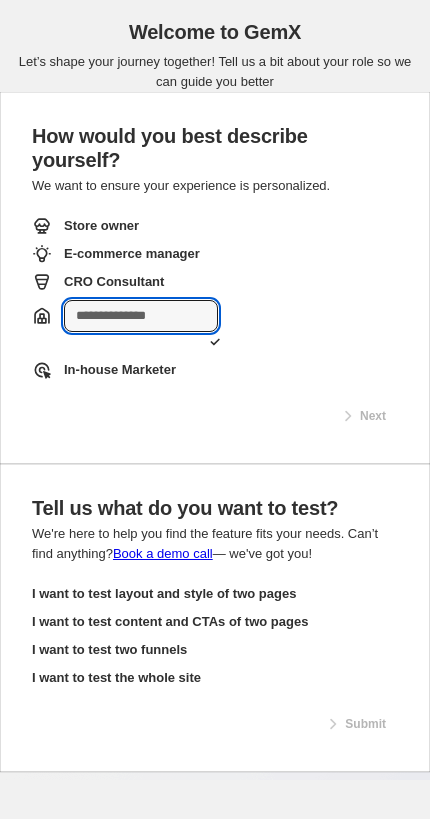 click on "Next" at bounding box center [215, 416] 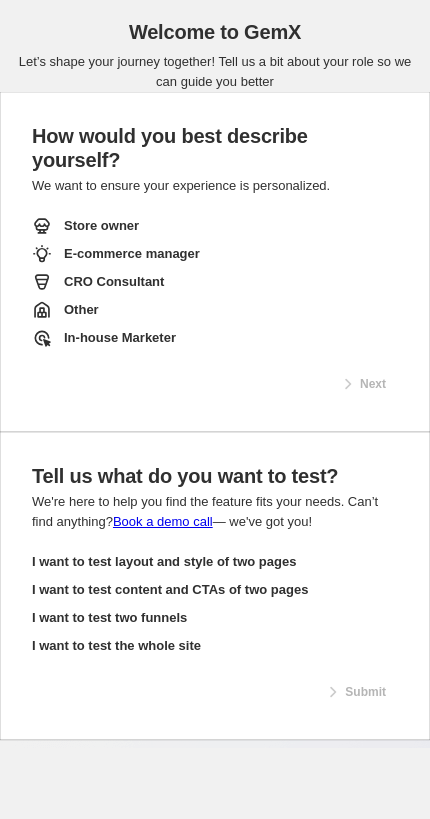 click on "How would you best describe yourself? We want to ensure your experience is personalized. Store owner E-commerce manager CRO Consultant Other In-house Marketer Next" at bounding box center (215, 262) 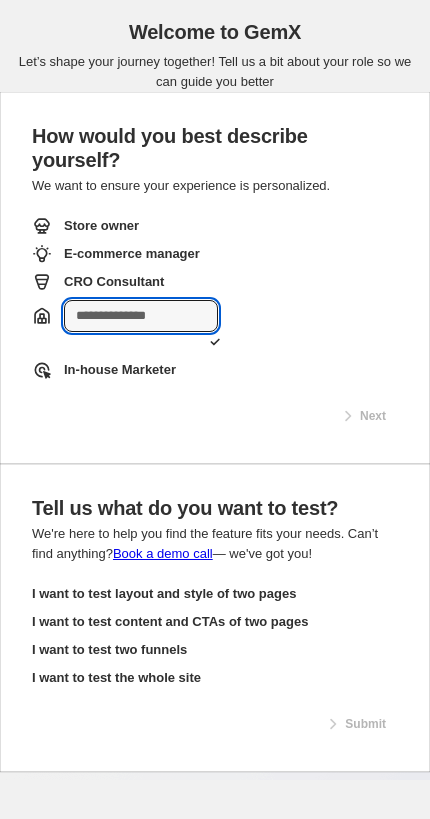 click on "In-house Marketer" at bounding box center [215, 370] 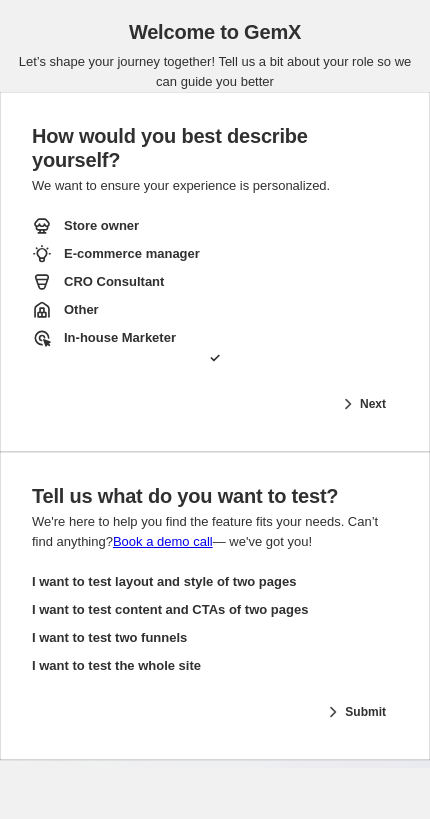 click on "CRO Consultant" at bounding box center (215, 282) 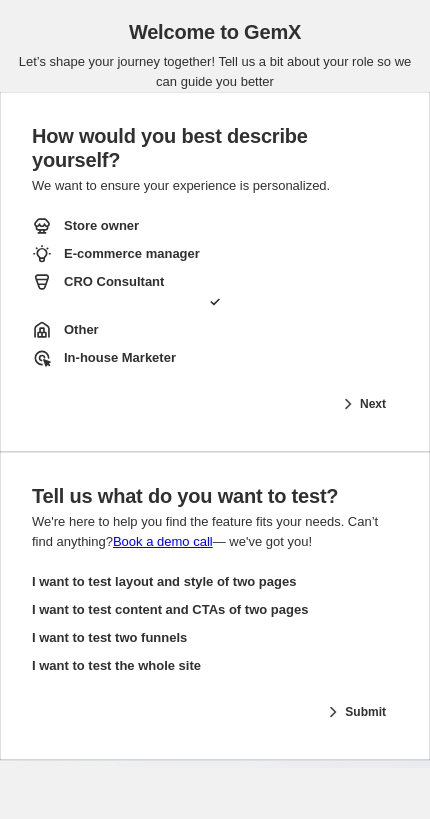 click on "E-commerce manager" at bounding box center (101, 226) 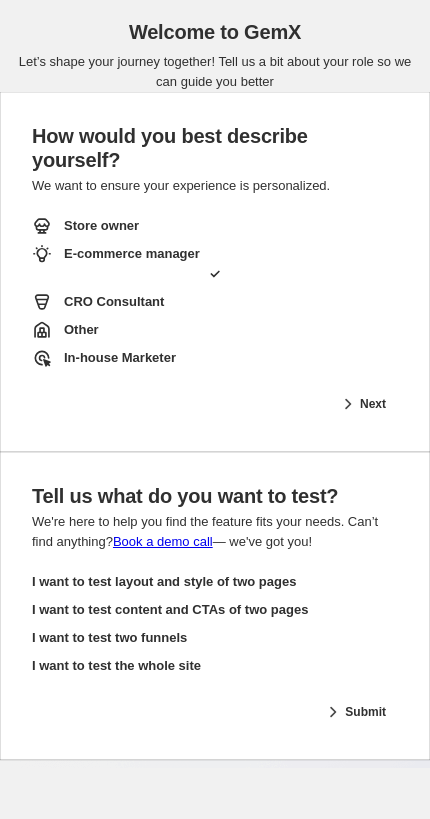 click on "CRO Consultant" at bounding box center [215, 302] 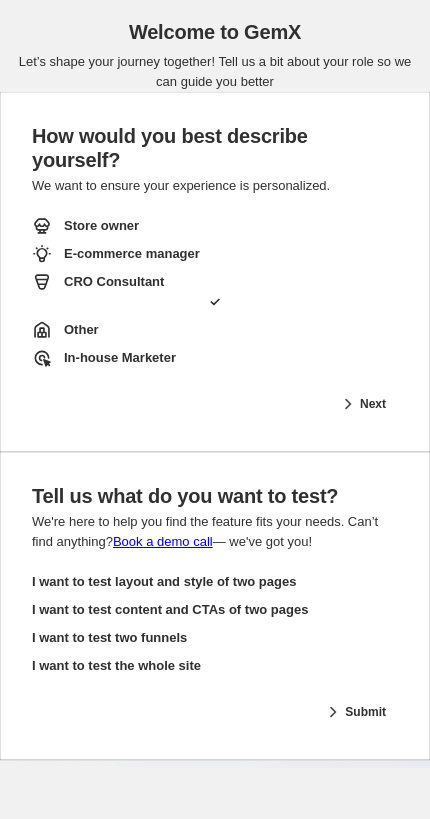 click on "In-house Marketer" at bounding box center (215, 226) 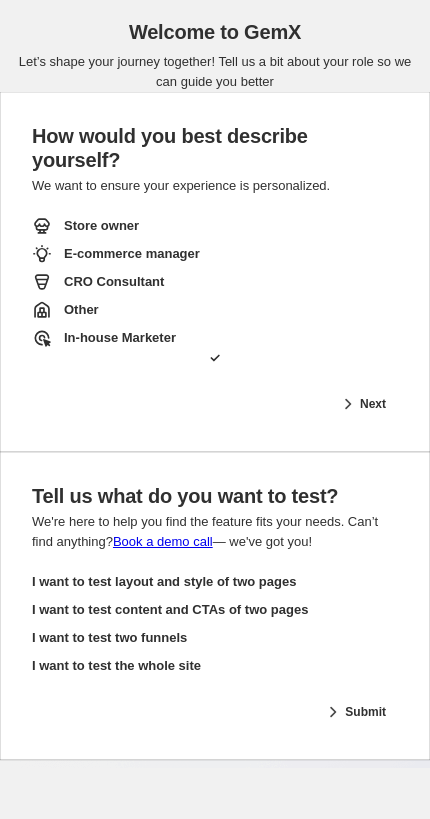 click on "CRO Consultant" at bounding box center [215, 282] 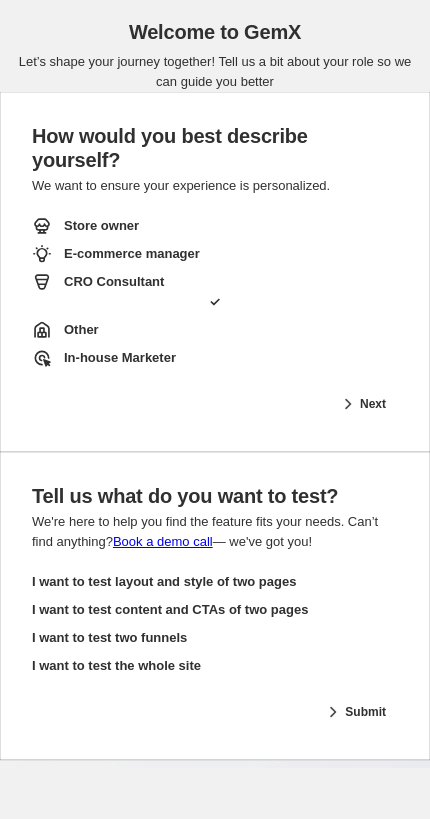 click on "CRO Consultant" at bounding box center [215, 292] 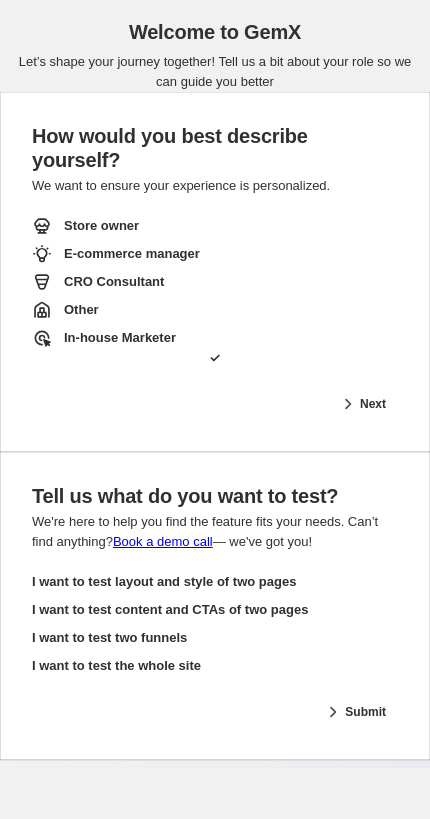 click on "CRO Consultant" at bounding box center (215, 282) 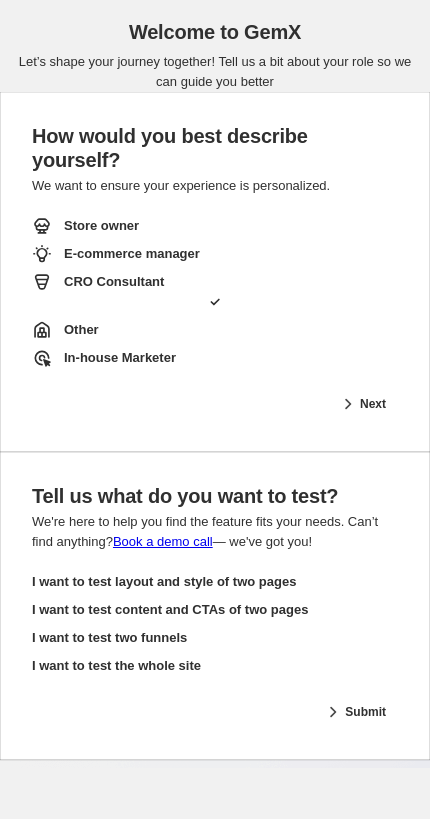 click on "CRO Consultant" at bounding box center [215, 292] 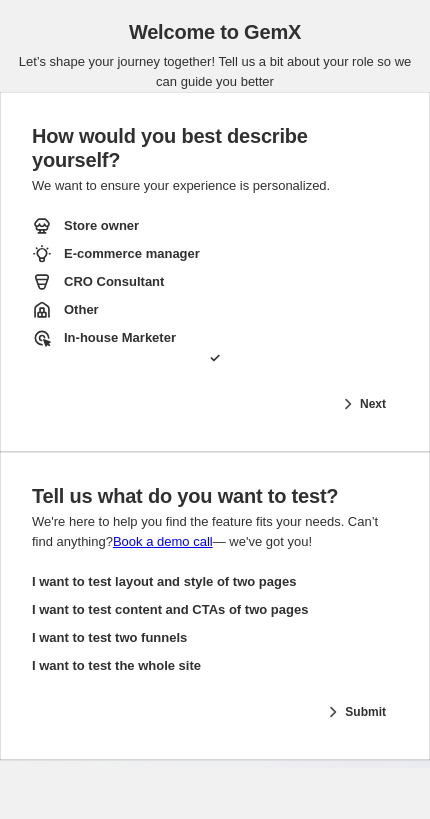 click on "CRO Consultant" at bounding box center (215, 226) 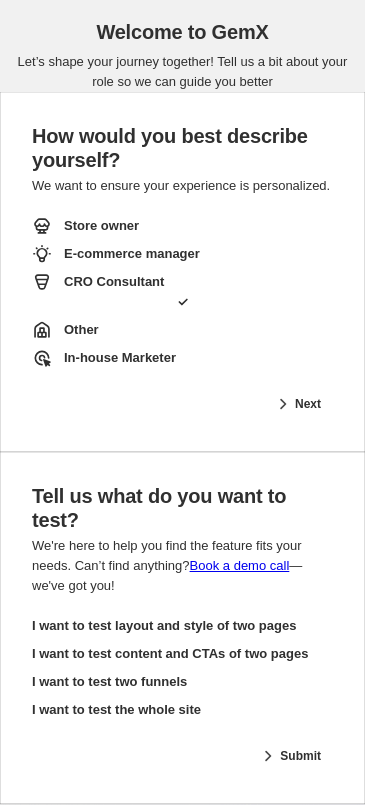 click on "Other" at bounding box center [182, 330] 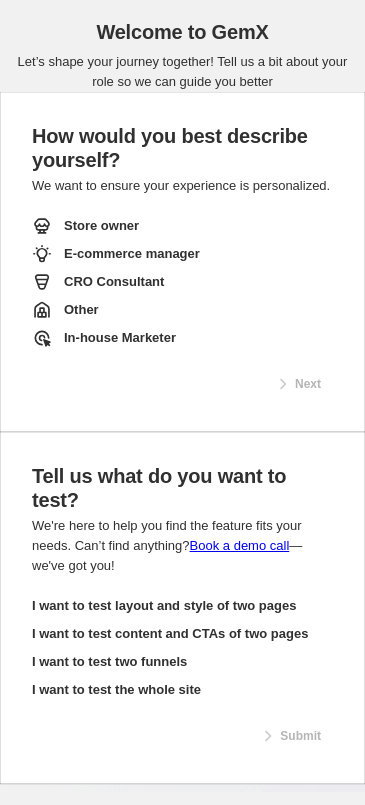 click on "In-house Marketer" at bounding box center [182, 338] 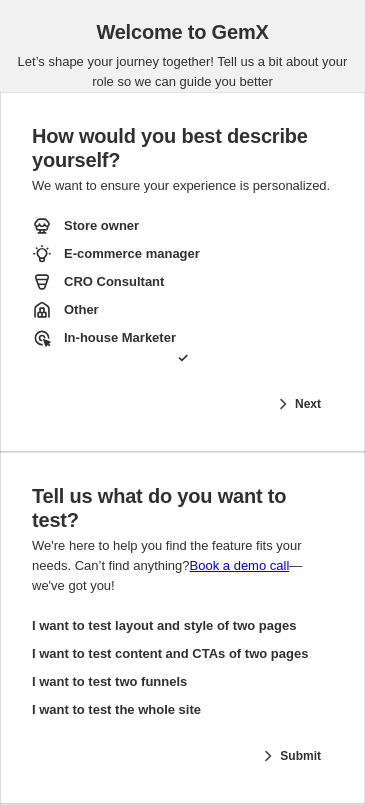click on "CRO Consultant" at bounding box center (182, 282) 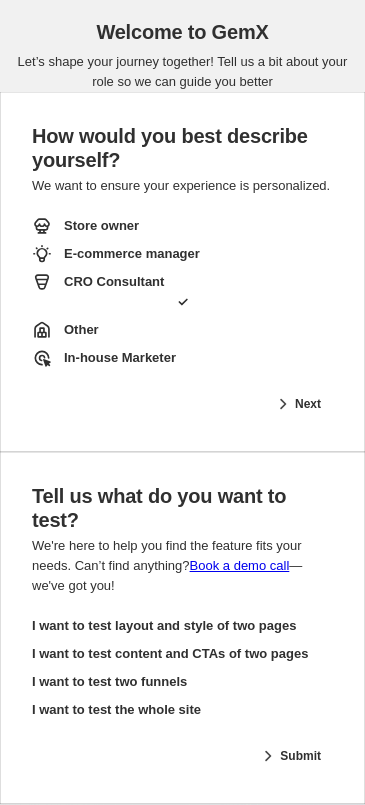 click on "Other" at bounding box center [182, 330] 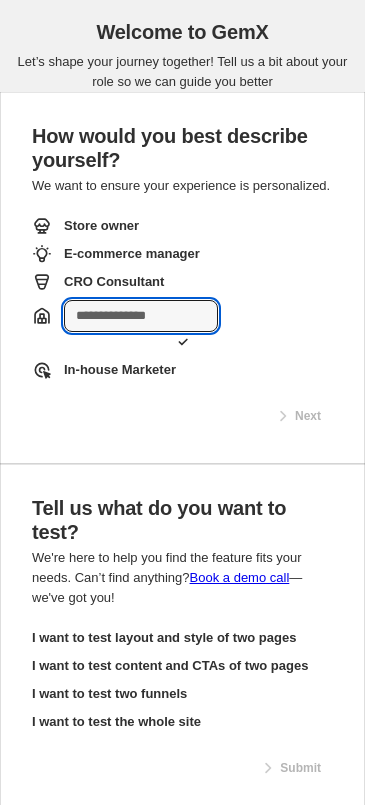 drag, startPoint x: 212, startPoint y: 396, endPoint x: 211, endPoint y: 427, distance: 31.016125 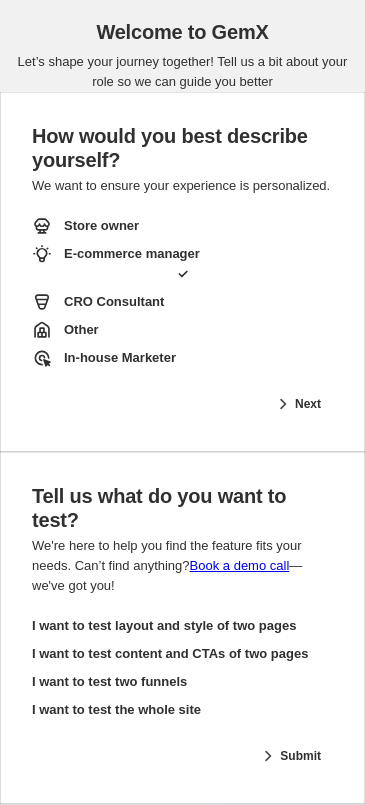 click on "CRO Consultant" at bounding box center [182, 302] 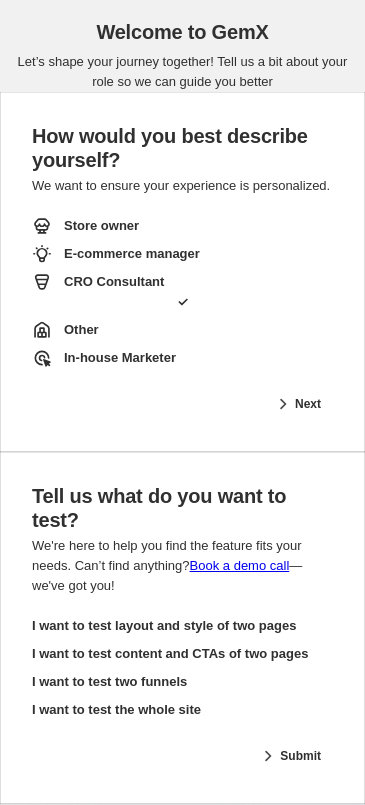 click on "Other" at bounding box center (182, 330) 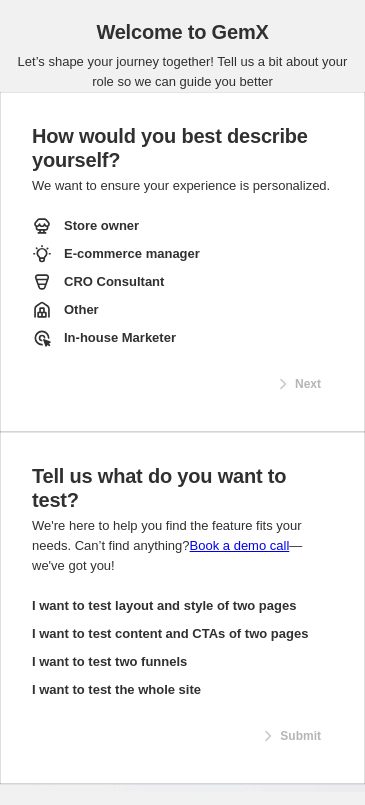 click on "In-house Marketer" at bounding box center (101, 226) 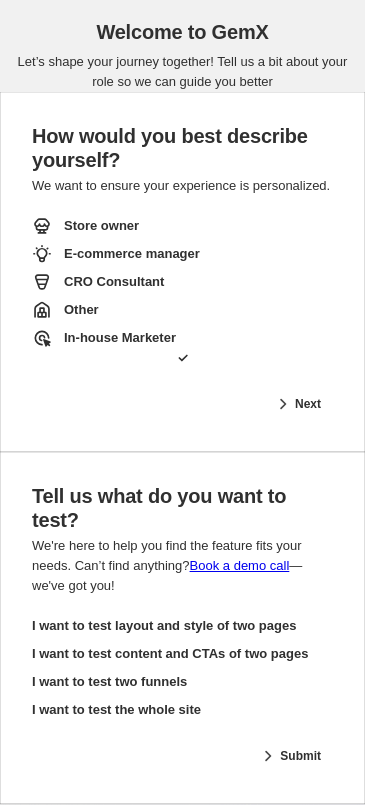 click on "CRO Consultant" at bounding box center [182, 282] 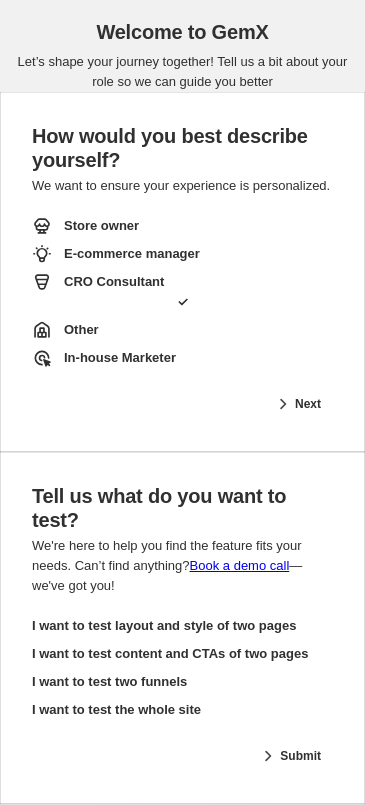 click on "E-commerce manager" at bounding box center (101, 226) 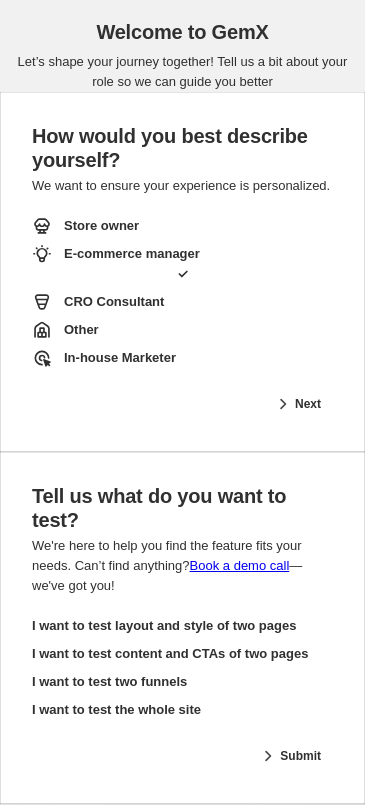 click on "Store owner" at bounding box center [182, 226] 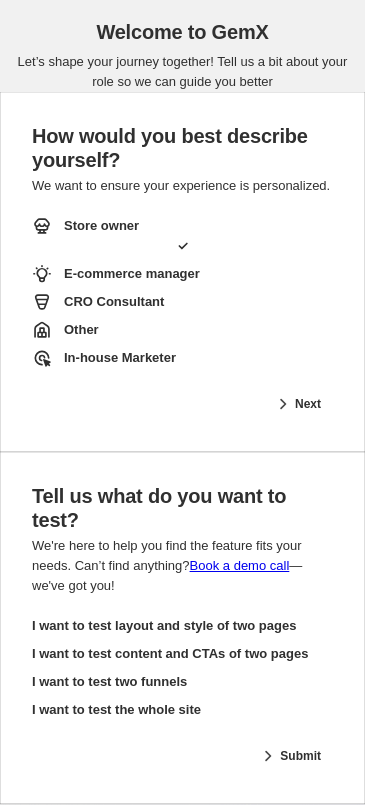 click on "CRO Consultant" at bounding box center (182, 302) 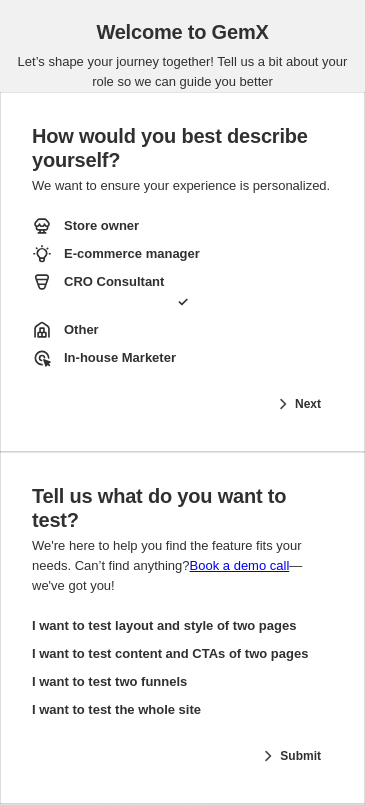 click on "Other" at bounding box center [182, 330] 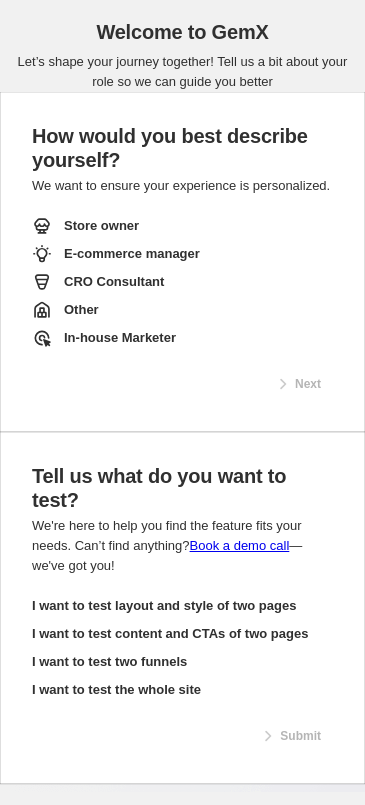 click on "In-house Marketer" at bounding box center [101, 226] 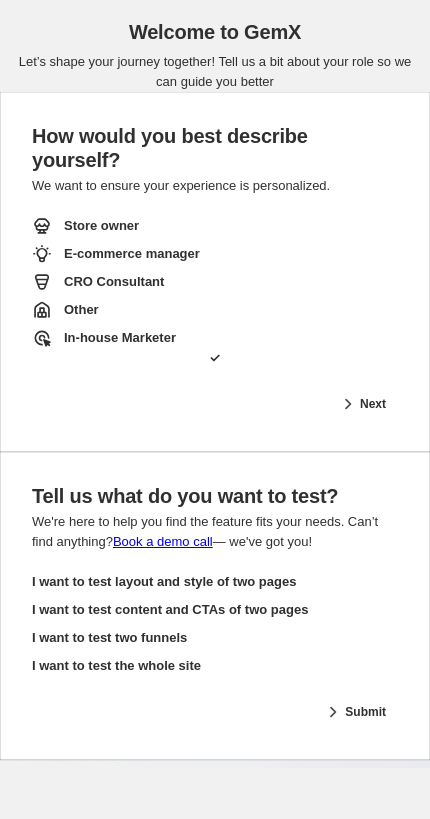click on "CRO Consultant" at bounding box center [215, 282] 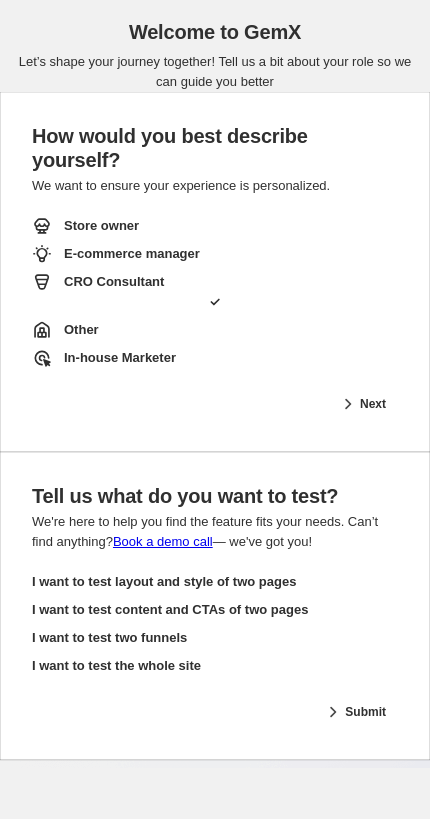 click on "E-commerce manager" at bounding box center (215, 254) 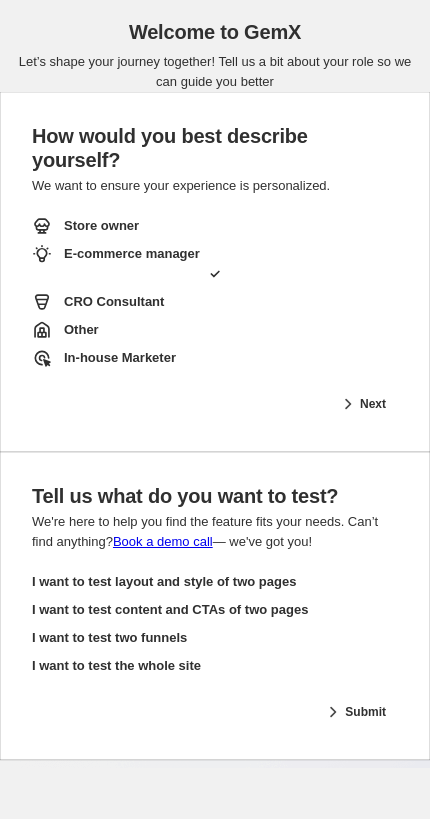 click on "CRO Consultant" at bounding box center [215, 302] 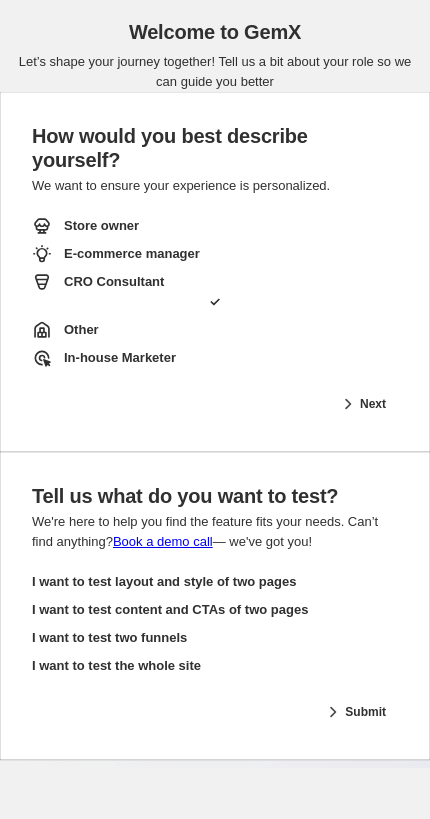 click on "Other" at bounding box center (215, 330) 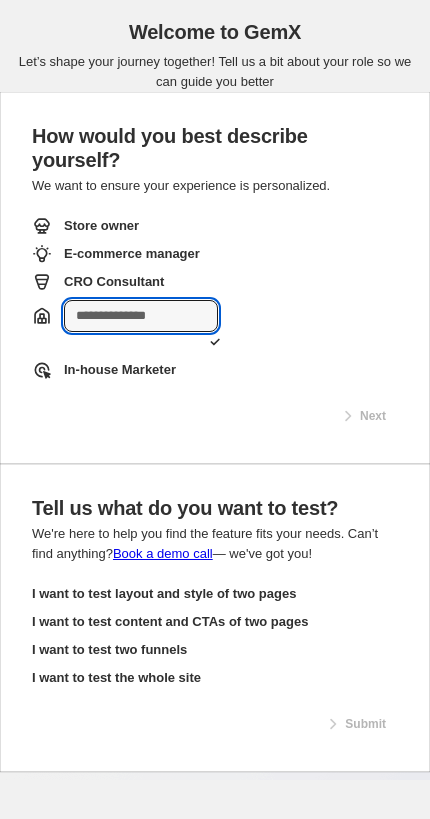 click at bounding box center (141, 316) 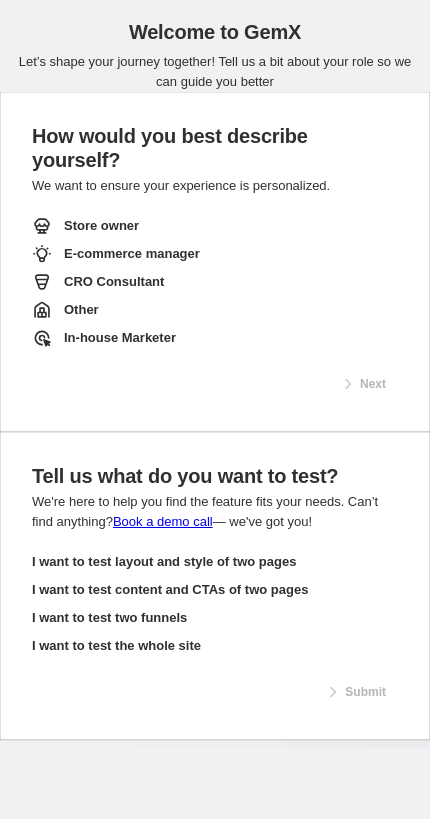 click on "Other" at bounding box center [101, 226] 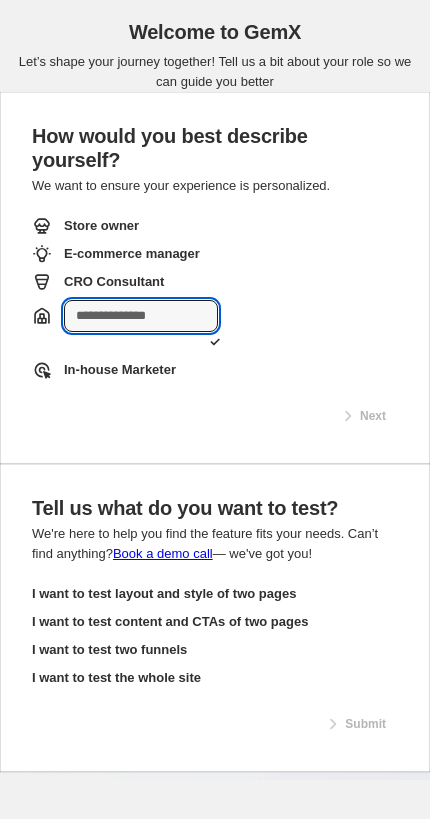click on "CRO Consultant" at bounding box center (215, 226) 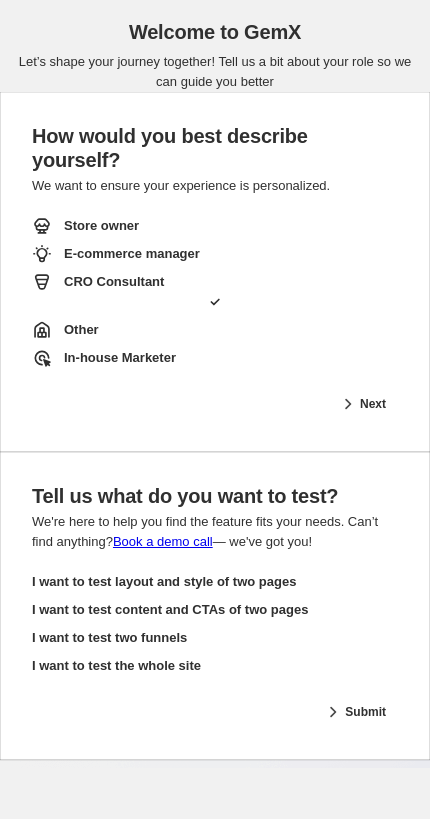 click on "E-commerce manager" at bounding box center (215, 254) 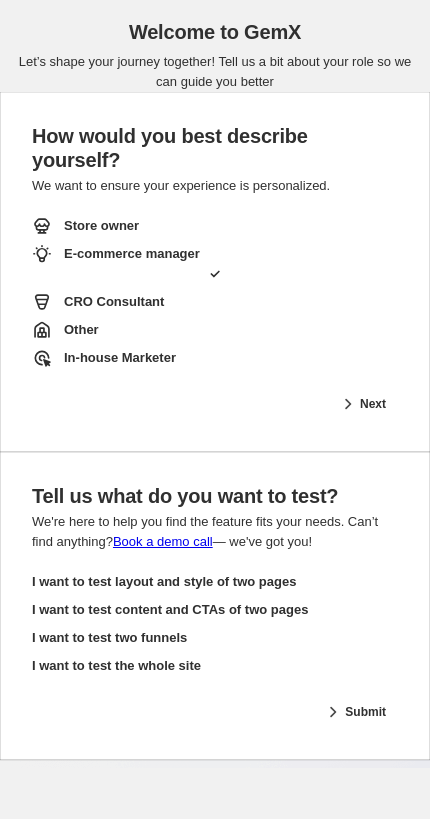 click on "We want to ensure your experience is personalized." at bounding box center [181, 185] 